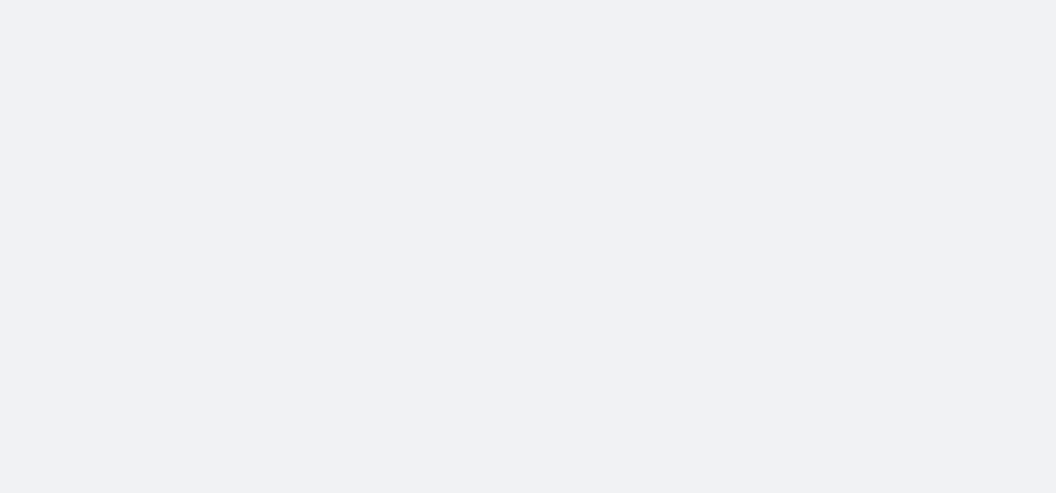 scroll, scrollTop: 0, scrollLeft: 0, axis: both 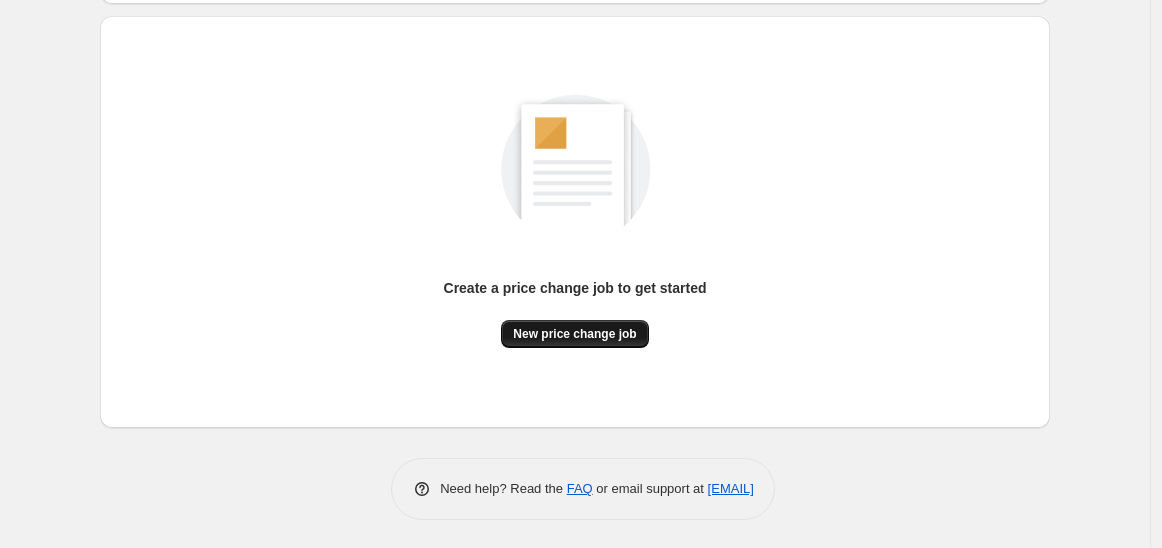 click on "New price change job" at bounding box center [574, 334] 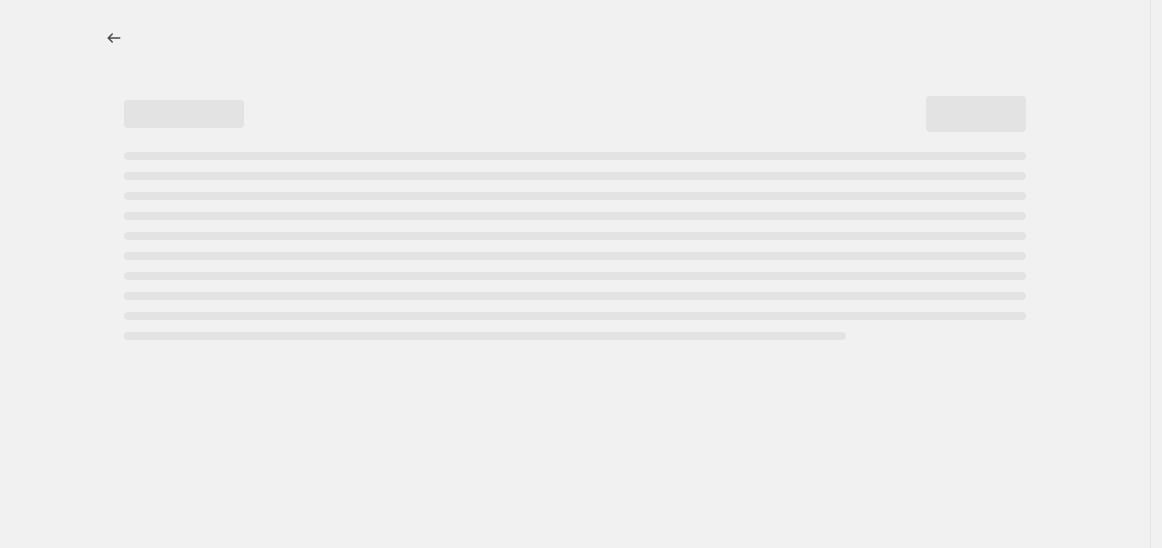 scroll, scrollTop: 0, scrollLeft: 0, axis: both 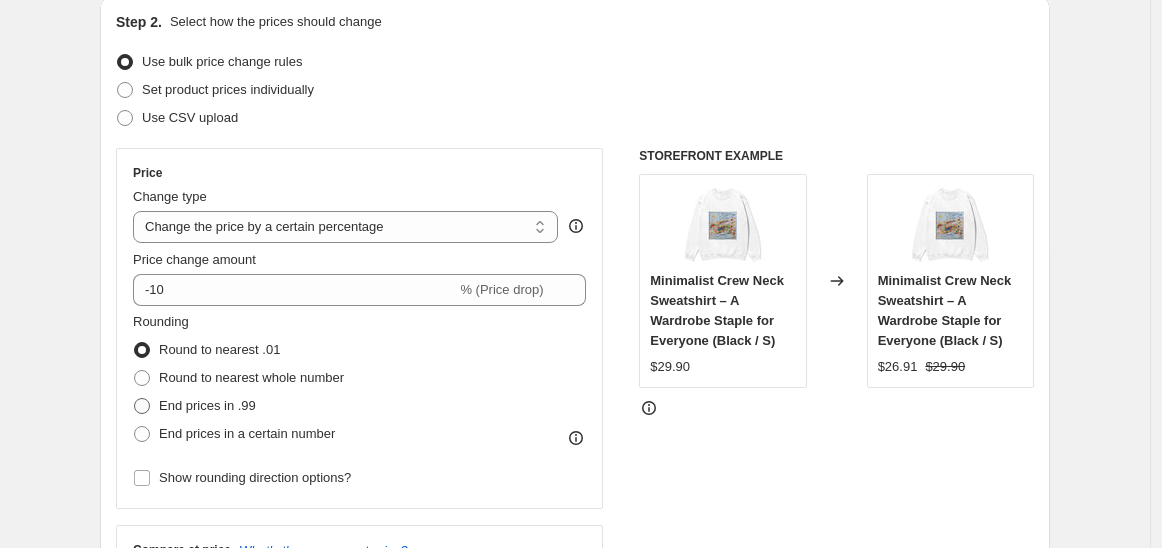 click at bounding box center [142, 406] 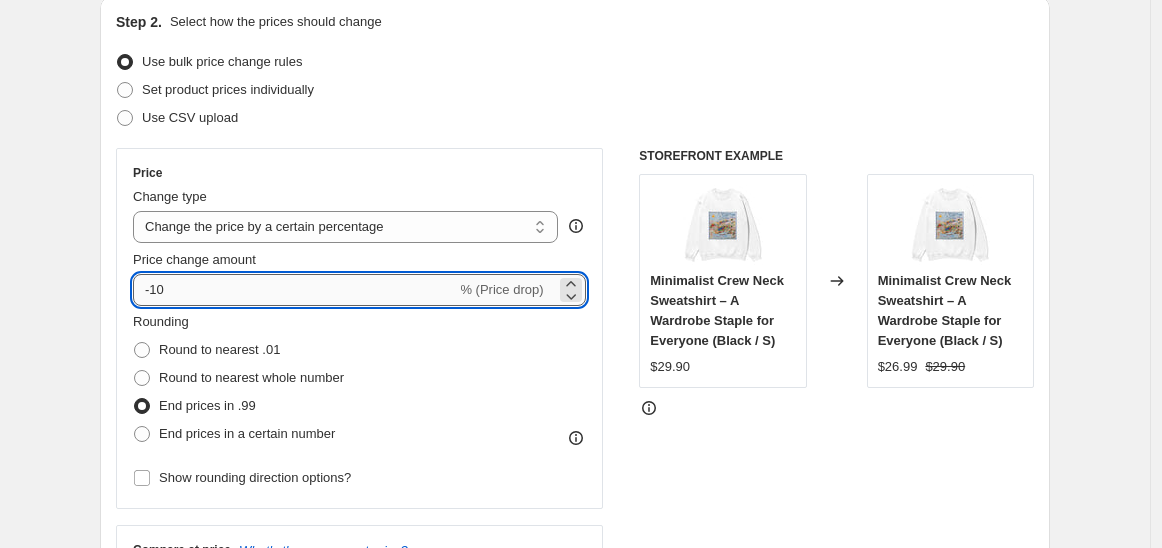 drag, startPoint x: 198, startPoint y: 293, endPoint x: 158, endPoint y: 286, distance: 40.60788 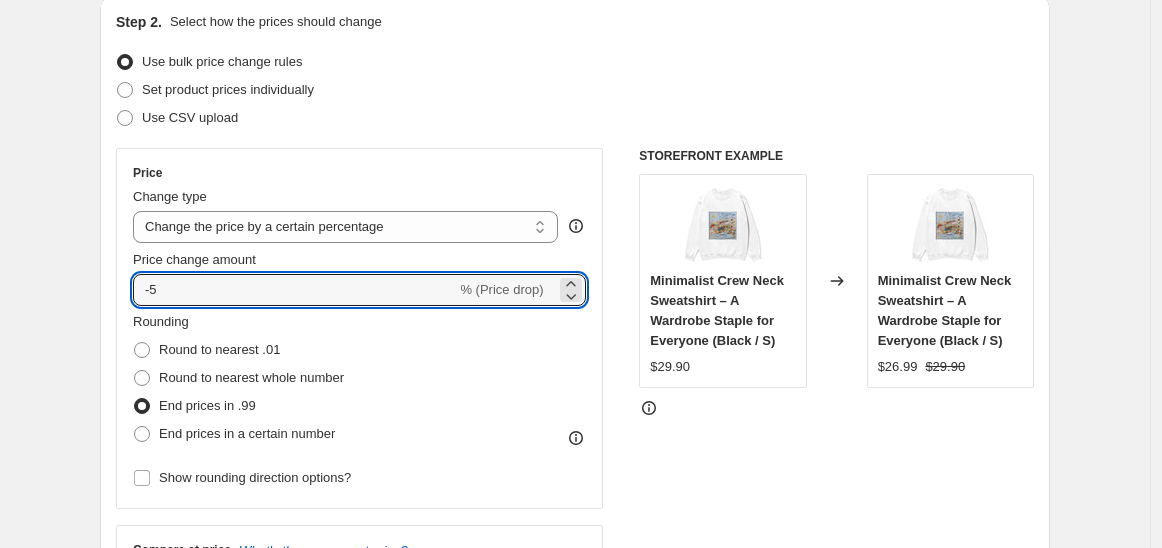 type on "-5" 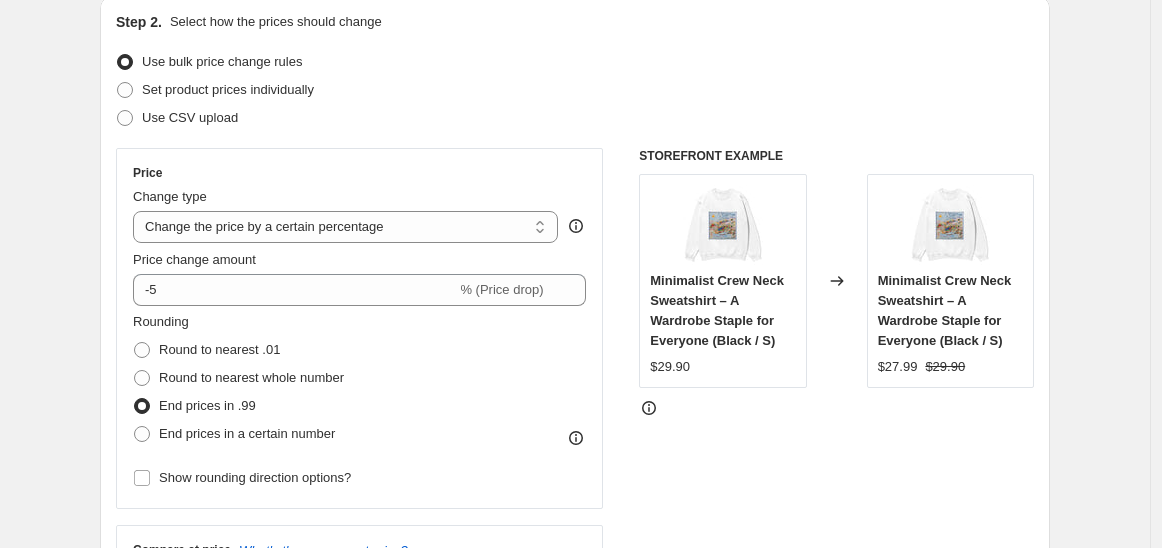 click on "Create new price change job. This page is ready Create new price change job Draft Step 1. Optionally give your price change job a title (eg "March 30% off sale on boots") [DATE] [TIME] Price change job This title is just for internal use, customers won't see it Step 2. Select how the prices should change Use bulk price change rules Set product prices individually Use CSV upload Price Change type Change the price to a certain amount Change the price by a certain amount Change the price by a certain percentage Change the price to the current compare at price (price before sale) Change the price by a certain amount relative to the compare at price Change the price by a certain percentage relative to the compare at price Don't change the price Change the price by a certain percentage relative to the cost per item Change price to certain cost margin Change the price by a certain percentage Price change amount -5 % (Price drop) Rounding Round to nearest .01 Round to nearest whole number End prices in .99" at bounding box center [575, 795] 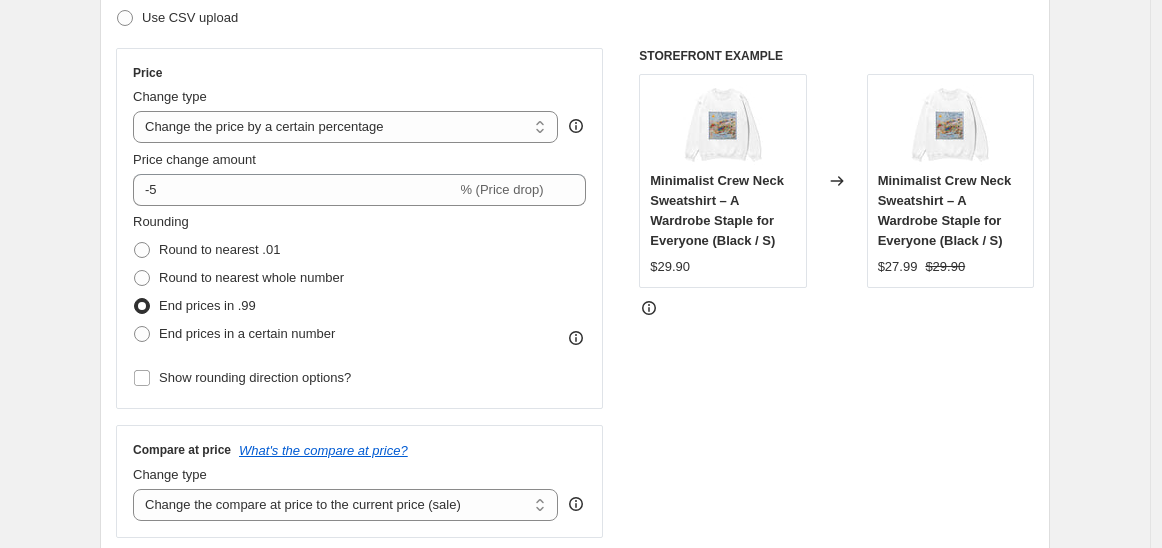 scroll, scrollTop: 271, scrollLeft: 0, axis: vertical 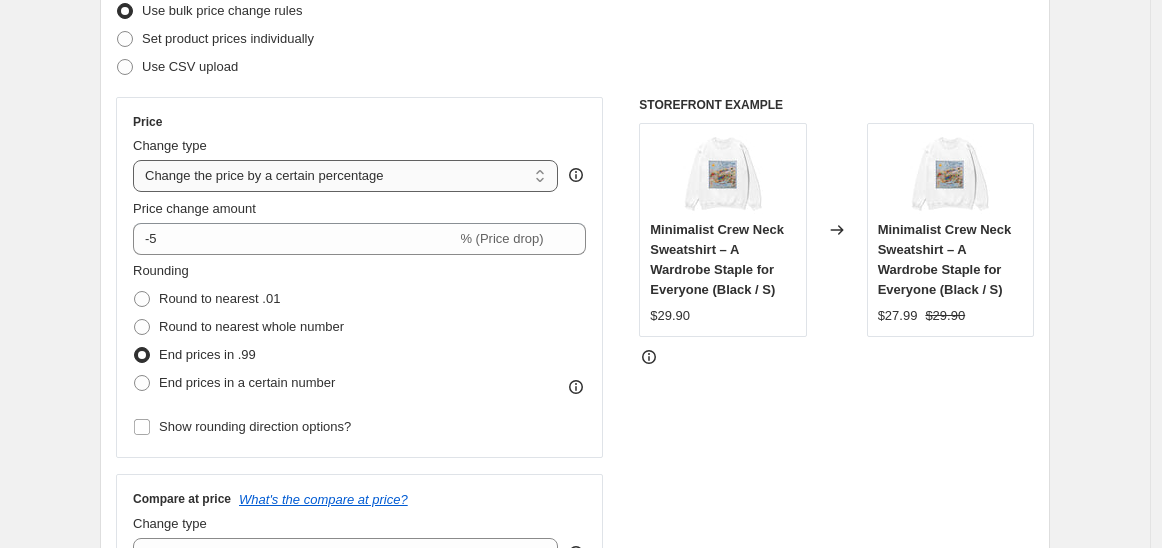 click on "Change the price to a certain amount Change the price by a certain amount Change the price by a certain percentage Change the price to the current compare at price (price before sale) Change the price by a certain amount relative to the compare at price Change the price by a certain percentage relative to the compare at price Don't change the price Change the price by a certain percentage relative to the cost per item Change price to certain cost margin" at bounding box center (345, 176) 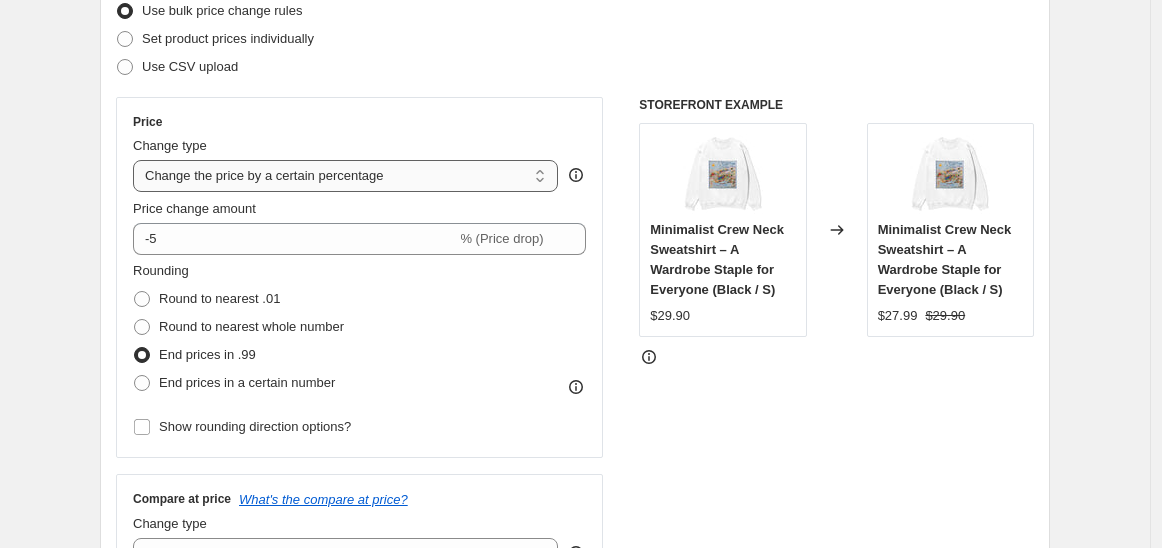 drag, startPoint x: 410, startPoint y: 177, endPoint x: 395, endPoint y: 179, distance: 15.132746 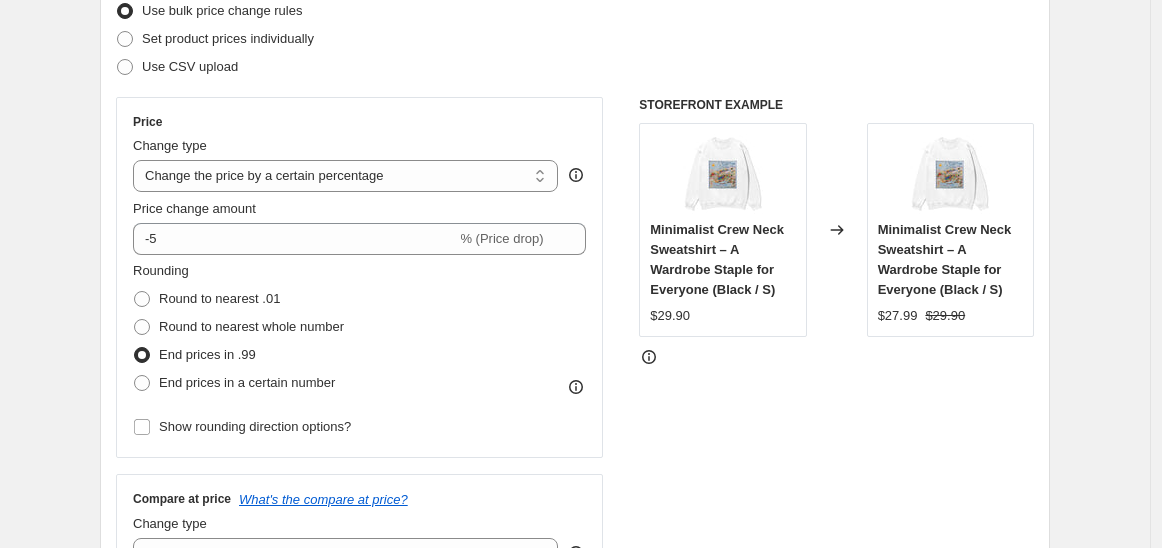 select on "to" 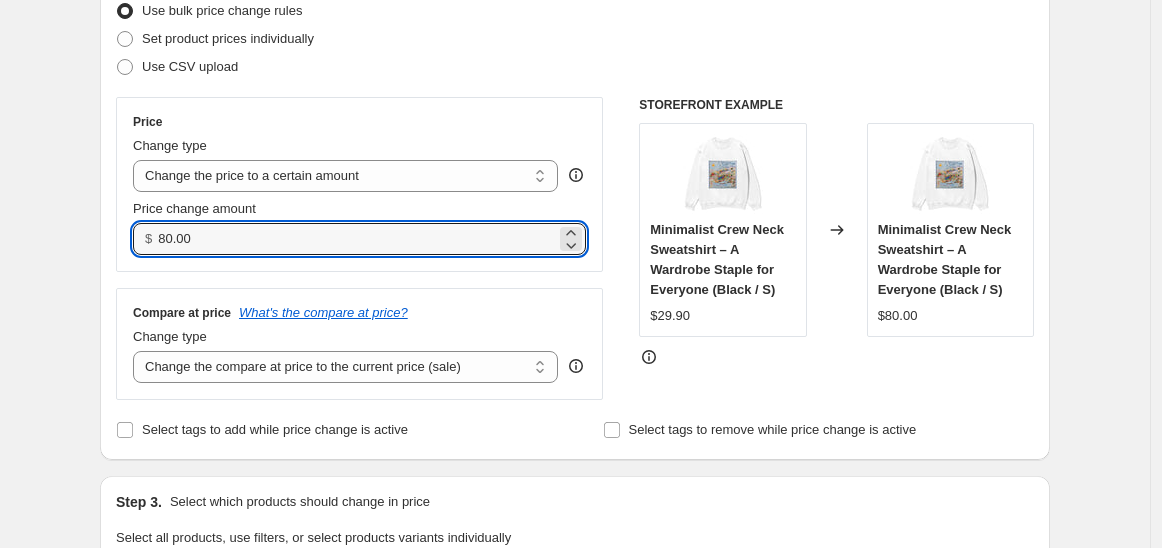 drag, startPoint x: 229, startPoint y: 233, endPoint x: 78, endPoint y: 235, distance: 151.01324 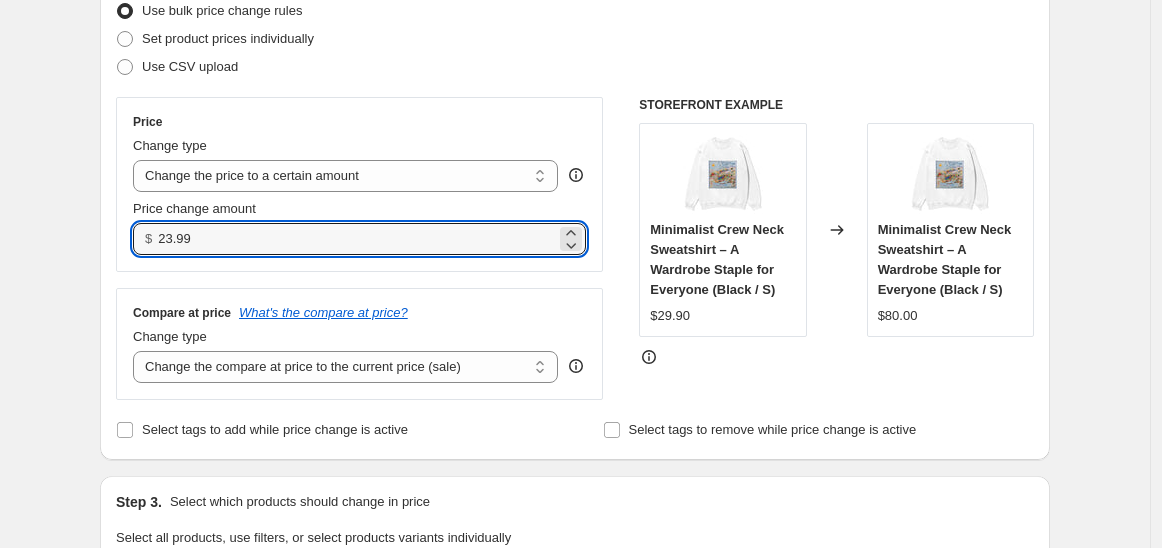 type on "23.99" 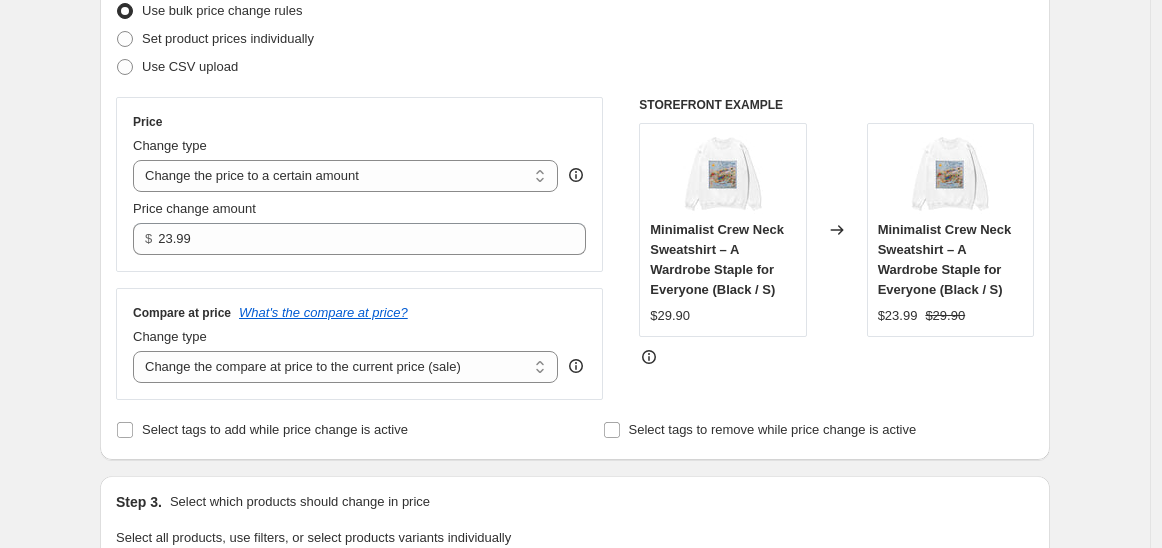 click on "Create new price change job. This page is ready Create new price change job Draft Step 1. Optionally give your price change job a title (eg "March 30% off sale on boots") [DATE] [TIME] Price change job This title is just for internal use, customers won't see it Step 2. Select how the prices should change Use bulk price change rules Set product prices individually Use CSV upload Price Change type Change the price to a certain amount Change the price by a certain amount Change the price by a certain percentage Change the price to the current compare at price (price before sale) Change the price by a certain amount relative to the compare at price Change the price by a certain percentage relative to the compare at price Don't change the price Change the price by a certain percentage relative to the cost per item Change price to certain cost margin Change the price to a certain amount Price change amount $ 23.99 Compare at price What's the compare at price? Change type Don't change the compare at price" at bounding box center [575, 651] 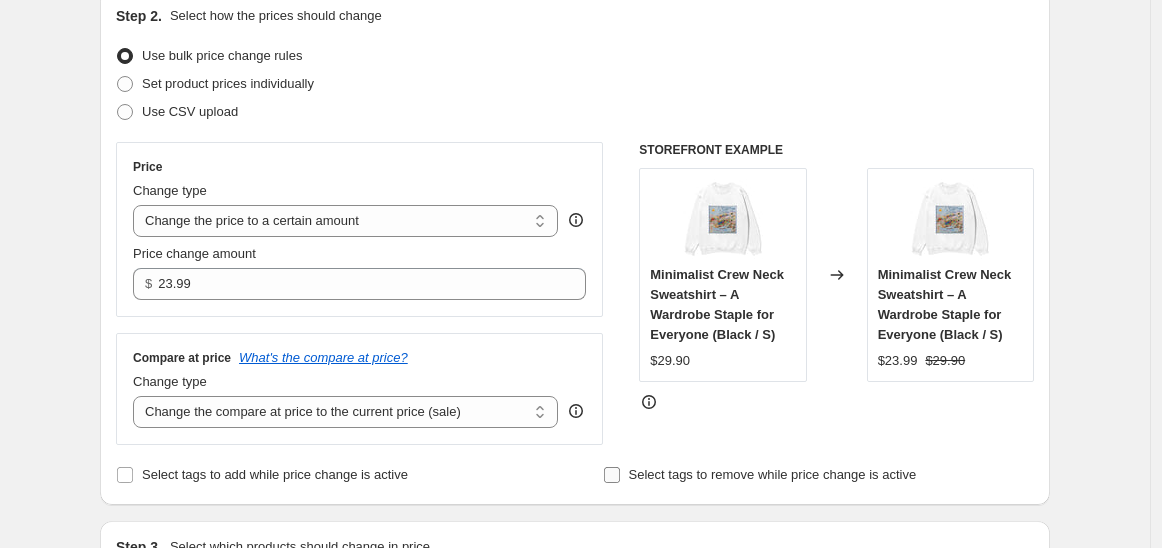 scroll, scrollTop: 160, scrollLeft: 0, axis: vertical 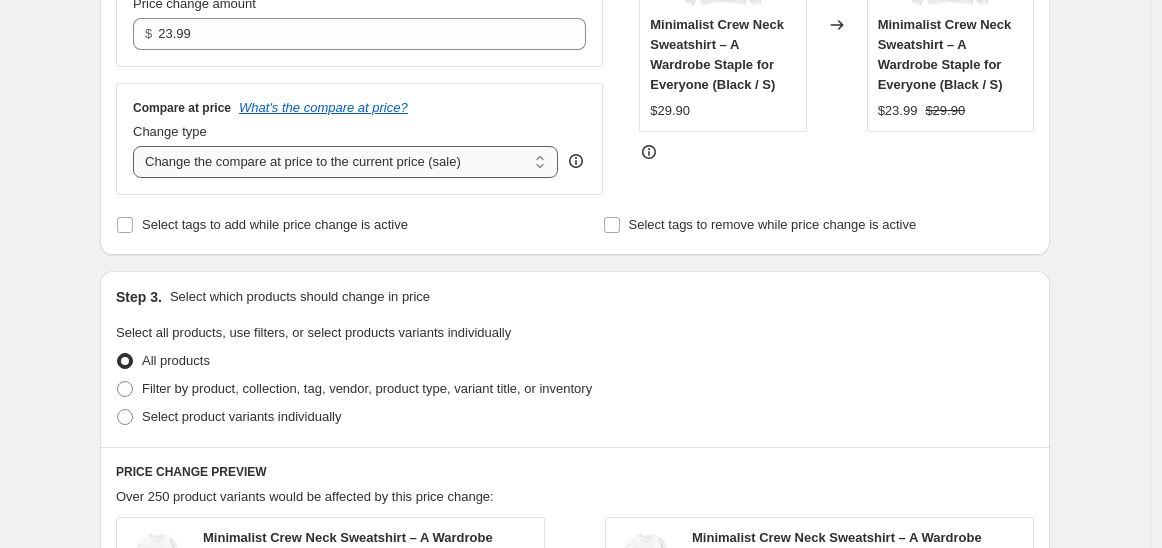 drag, startPoint x: 426, startPoint y: 160, endPoint x: 481, endPoint y: 166, distance: 55.326305 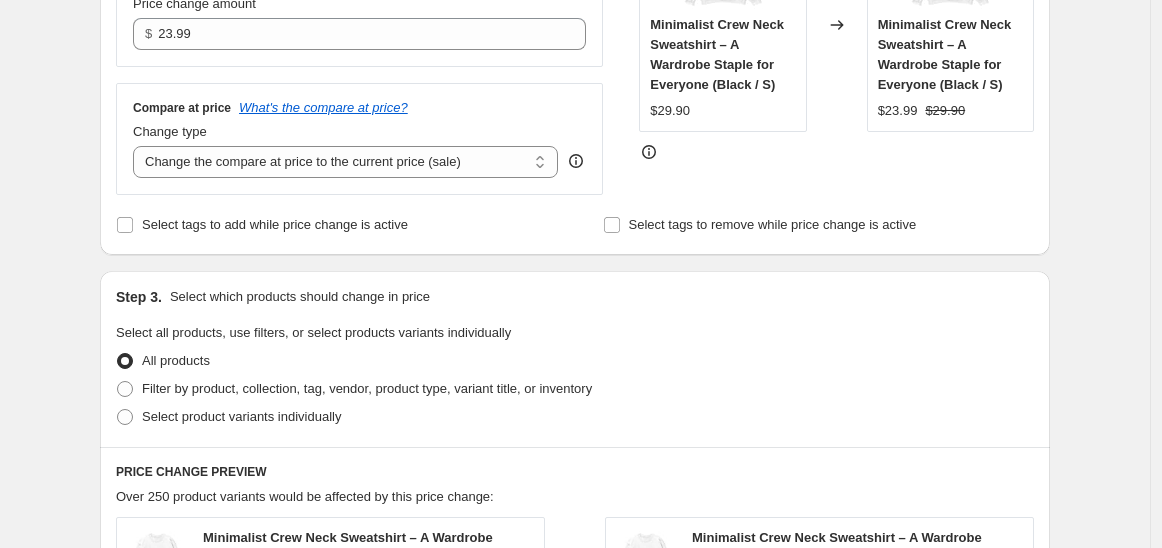 click on "Create new price change job. This page is ready Create new price change job Draft Step 1. Optionally give your price change job a title (eg "March 30% off sale on boots") [DATE] [TIME] Price change job This title is just for internal use, customers won't see it Step 2. Select how the prices should change Use bulk price change rules Set product prices individually Use CSV upload Price Change type Change the price to a certain amount Change the price by a certain amount Change the price by a certain percentage Change the price to the current compare at price (price before sale) Change the price by a certain amount relative to the compare at price Change the price by a certain percentage relative to the compare at price Don't change the price Change the price by a certain percentage relative to the cost per item Change price to certain cost margin Change the price to a certain amount Price change amount $ 23.99 Compare at price What's the compare at price? Change type Don't change the compare at price" at bounding box center (575, 446) 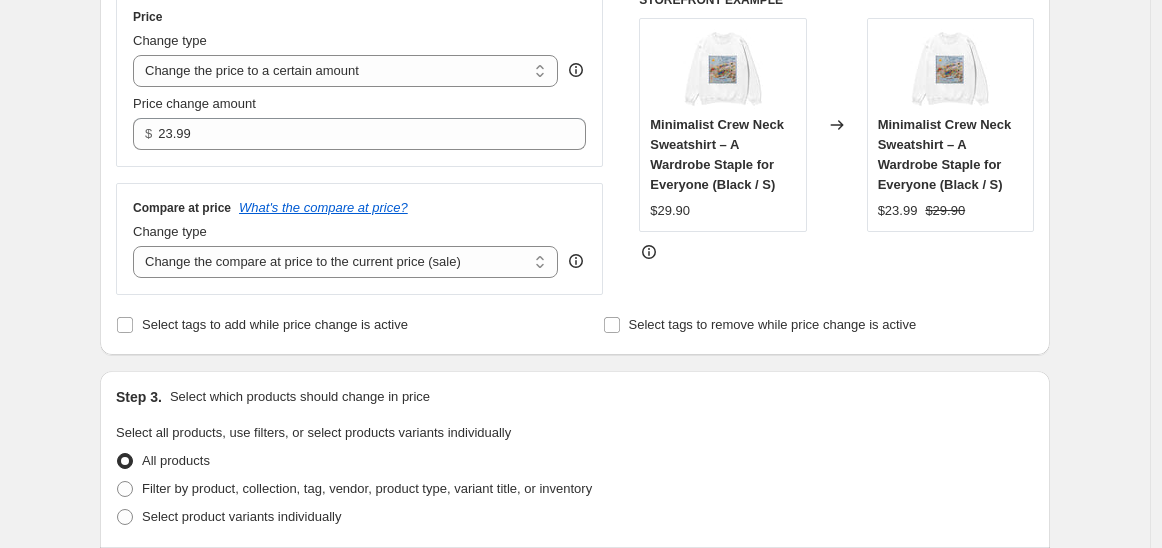 scroll, scrollTop: 400, scrollLeft: 0, axis: vertical 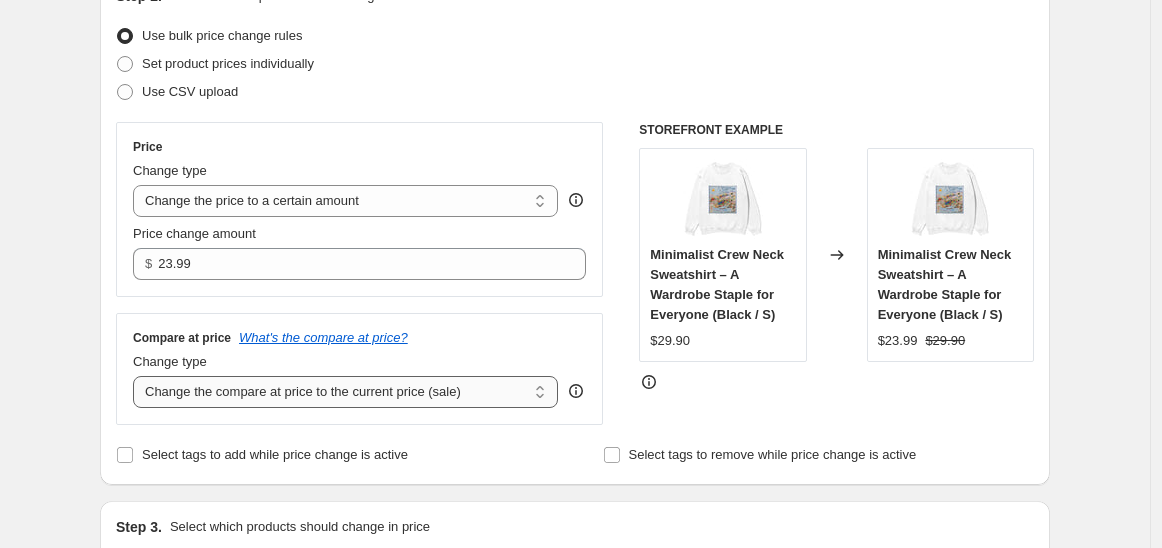 click on "Change the compare at price to the current price (sale) Change the compare at price to a certain amount Change the compare at price by a certain amount Change the compare at price by a certain percentage Change the compare at price by a certain amount relative to the actual price Change the compare at price by a certain percentage relative to the actual price Don't change the compare at price Remove the compare at price" at bounding box center [345, 392] 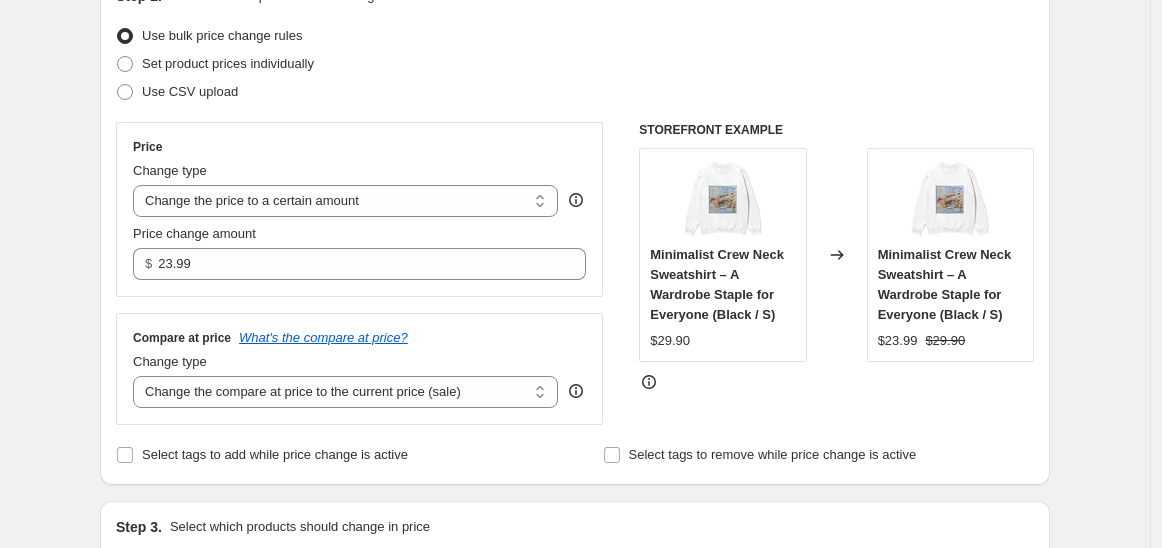 select on "to" 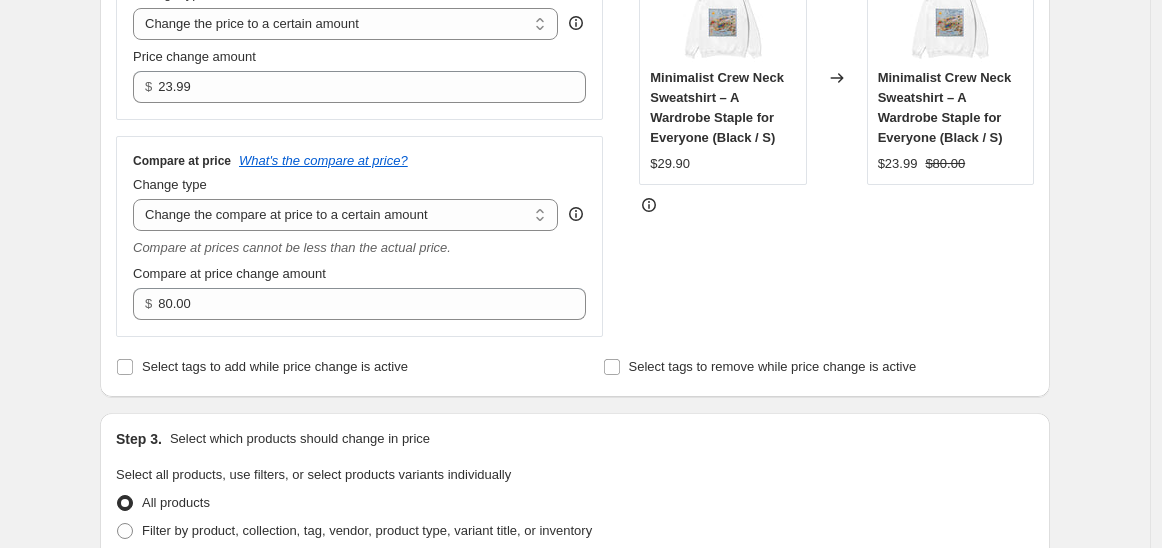 scroll, scrollTop: 468, scrollLeft: 0, axis: vertical 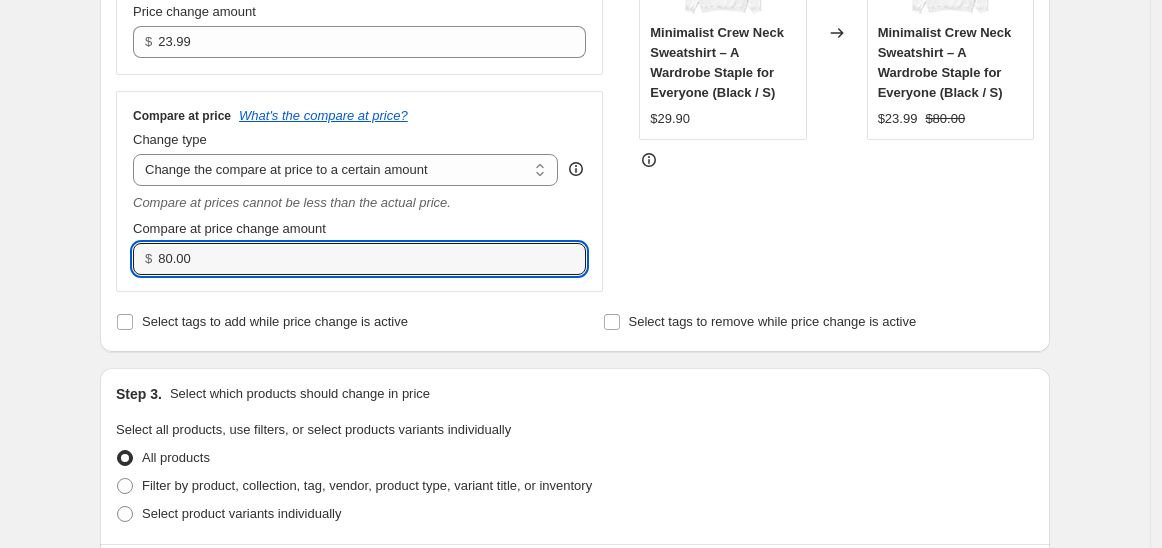 click on "Create new price change job. This page is ready Create new price change job Draft Step 1. Optionally give your price change job a title (eg "March 30% off sale on boots") [DATE] [TIME] Price change job This title is just for internal use, customers won't see it Step 2. Select how the prices should change Use bulk price change rules Set product prices individually Use CSV upload Price Change type Change the price to a certain amount Change the price by a certain amount Change the price by a certain percentage Change the price to the current compare at price (price before sale) Change the price by a certain amount relative to the compare at price Change the price by a certain percentage relative to the compare at price Don't change the price Change the price by a certain percentage relative to the cost per item Change price to certain cost margin Change the price to a certain amount Price change amount $ 23.99 Compare at price What's the compare at price? Change type Don't change the compare at price" at bounding box center (575, 498) 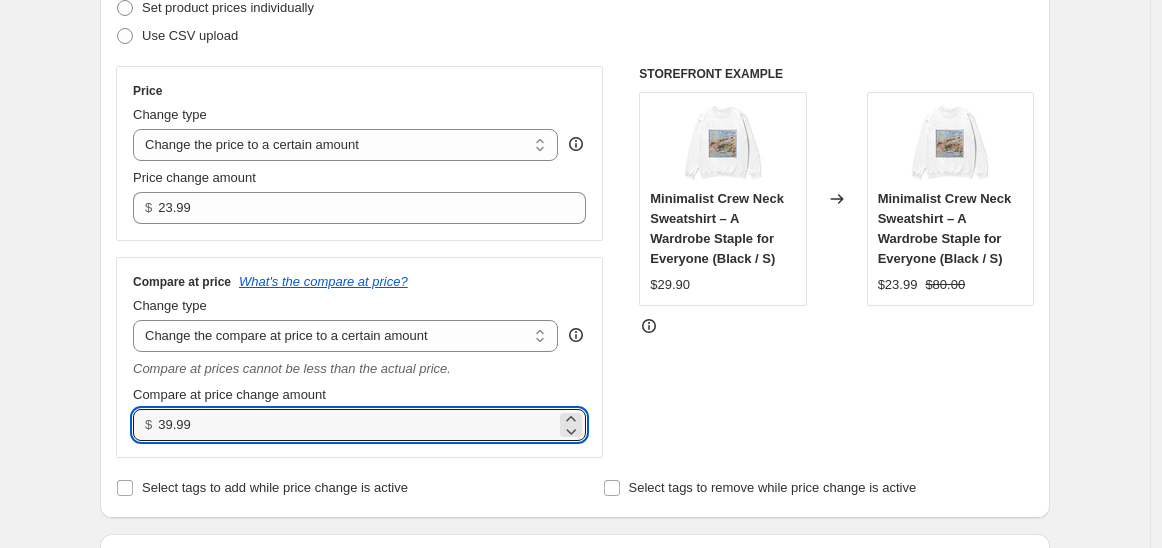 scroll, scrollTop: 349, scrollLeft: 0, axis: vertical 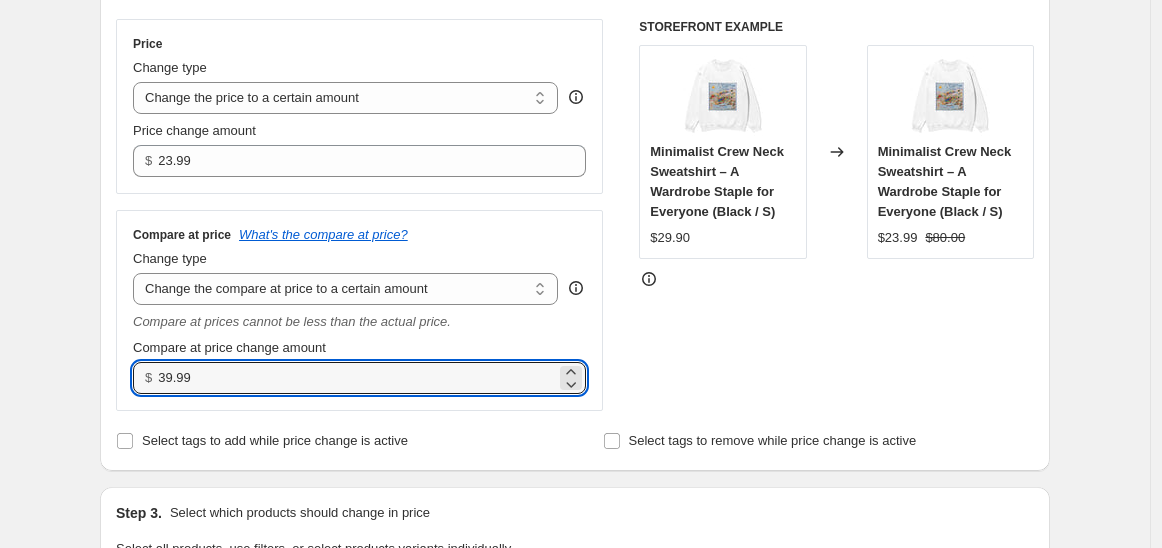 type on "39.99" 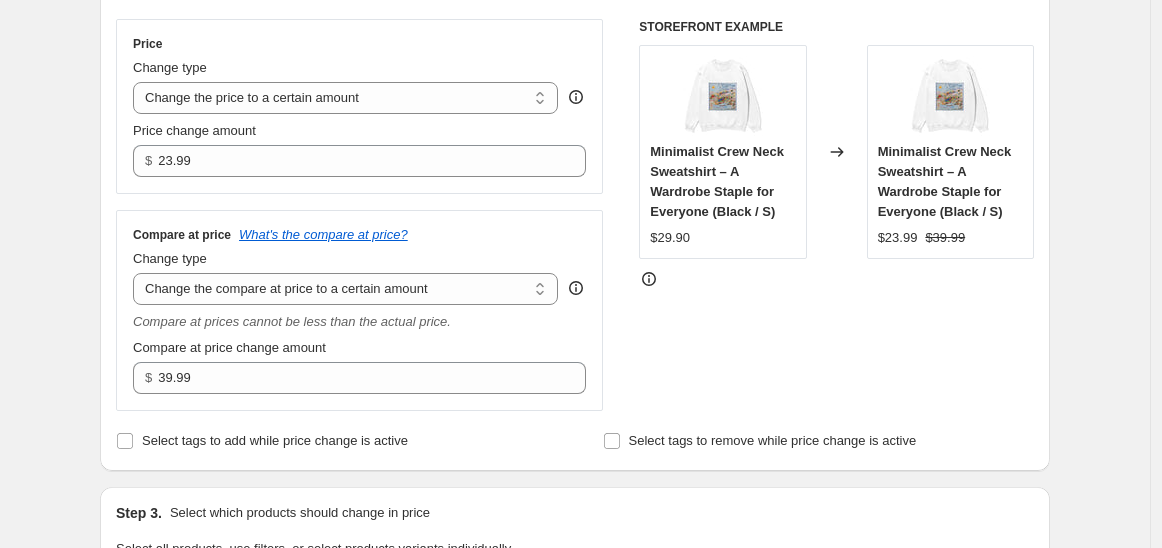 click on "STOREFRONT EXAMPLE Minimalist Crew Neck Sweatshirt – A Wardrobe Staple for Everyone (Black / S) $29.90 Changed to Minimalist Crew Neck Sweatshirt – A Wardrobe Staple for Everyone (Black / S) $23.99 $39.99" at bounding box center [836, 215] 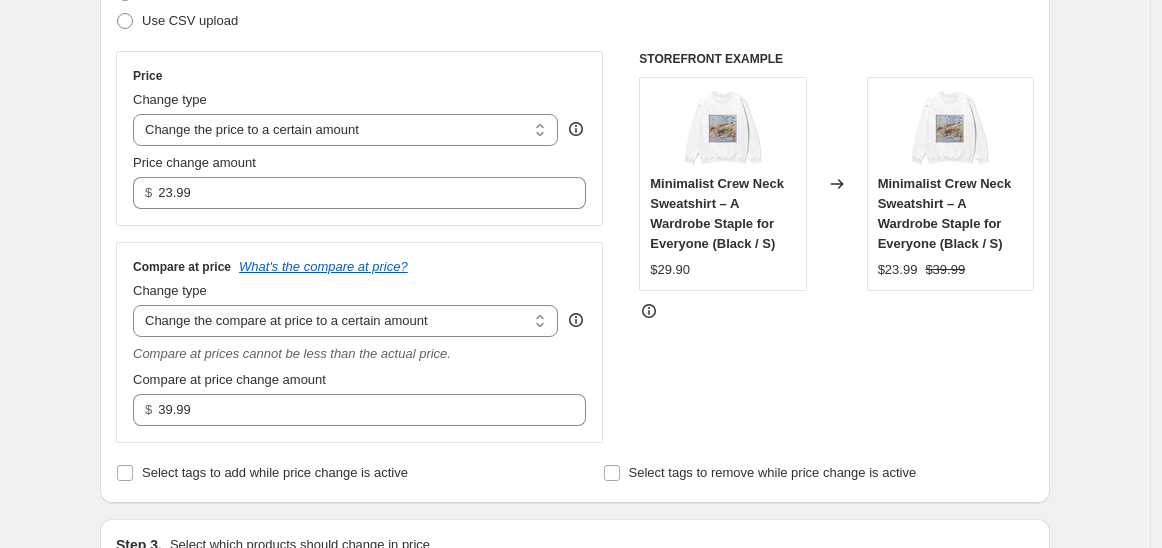 scroll, scrollTop: 322, scrollLeft: 0, axis: vertical 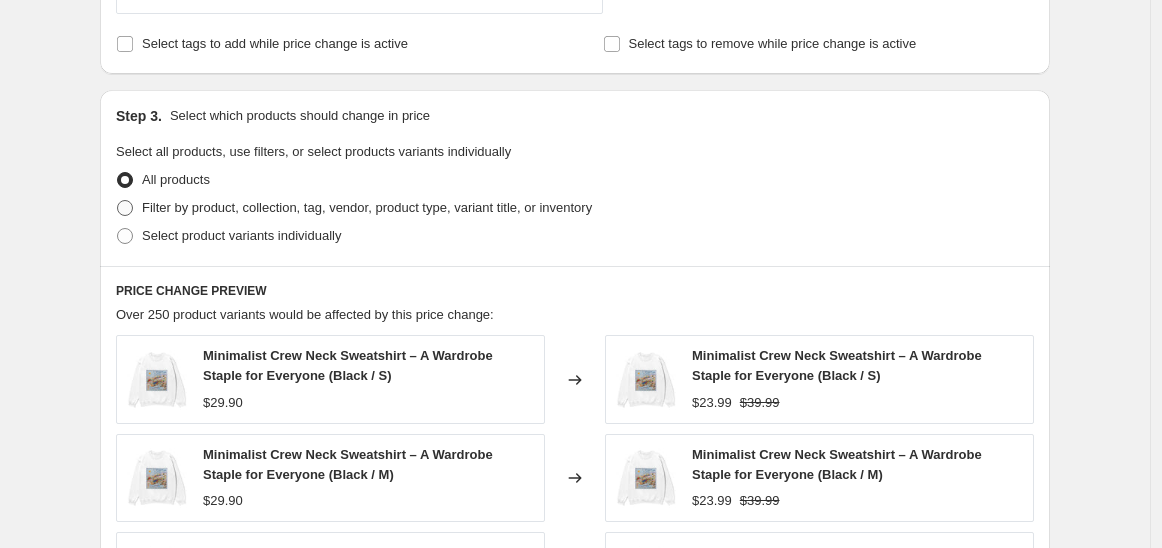 click at bounding box center (125, 208) 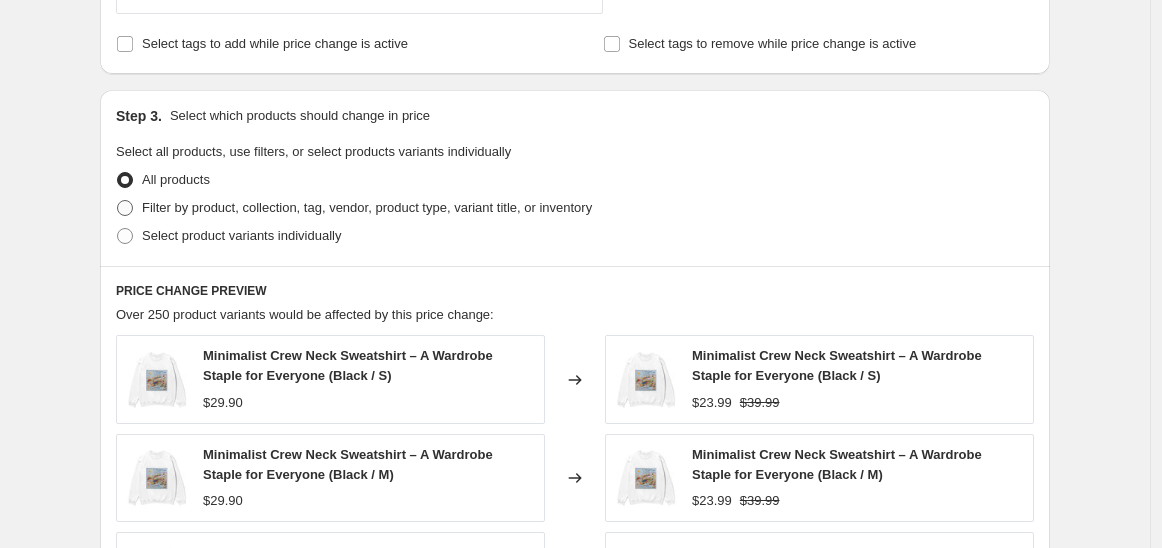 radio on "true" 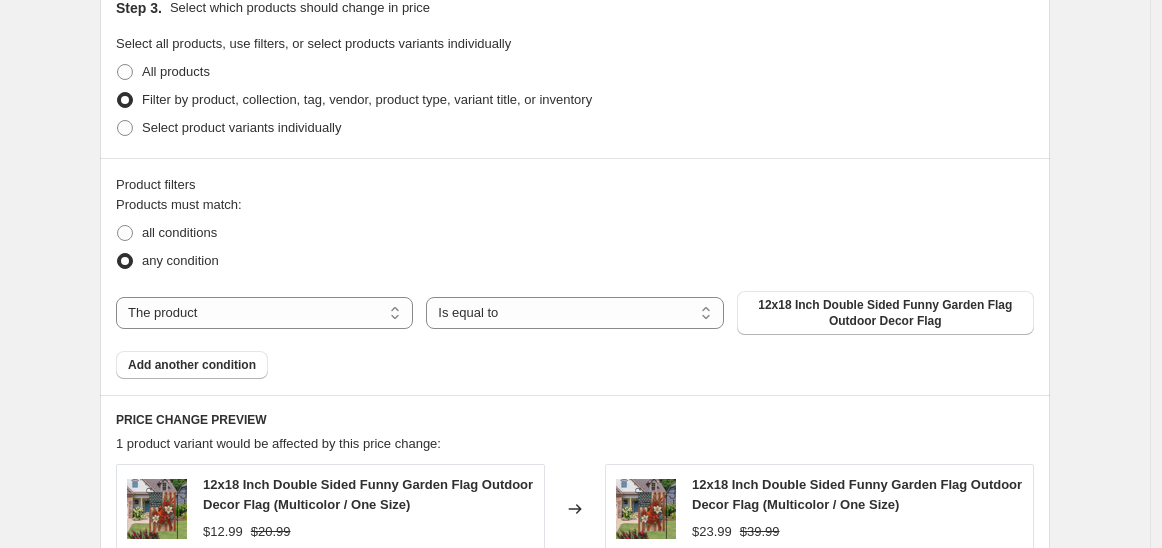 scroll, scrollTop: 857, scrollLeft: 0, axis: vertical 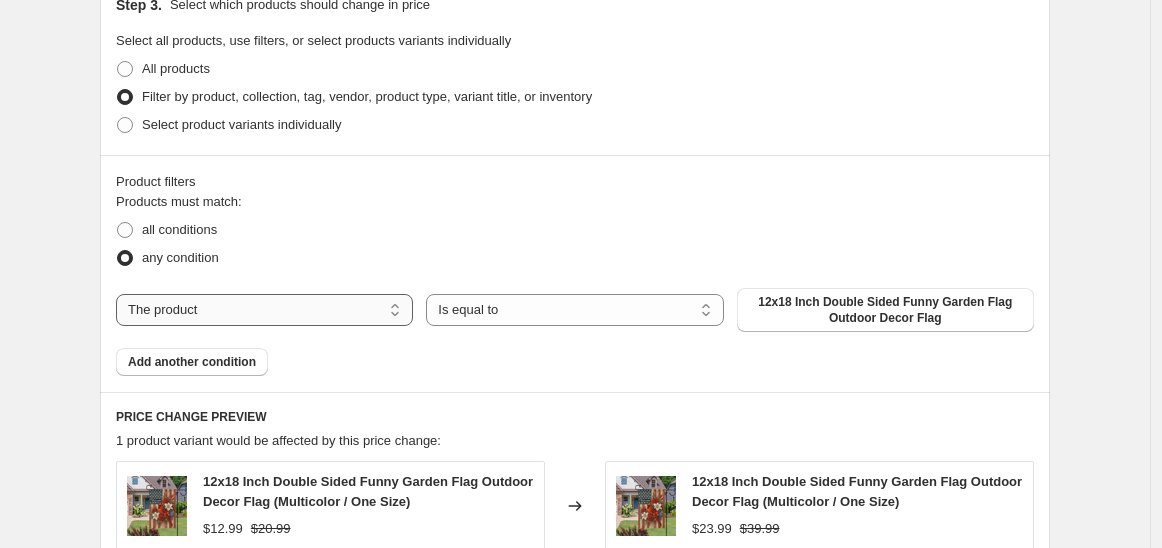 click on "The product The product's collection The product's tag The product's vendor The product's type The product's status The variant's title Inventory quantity" at bounding box center [264, 310] 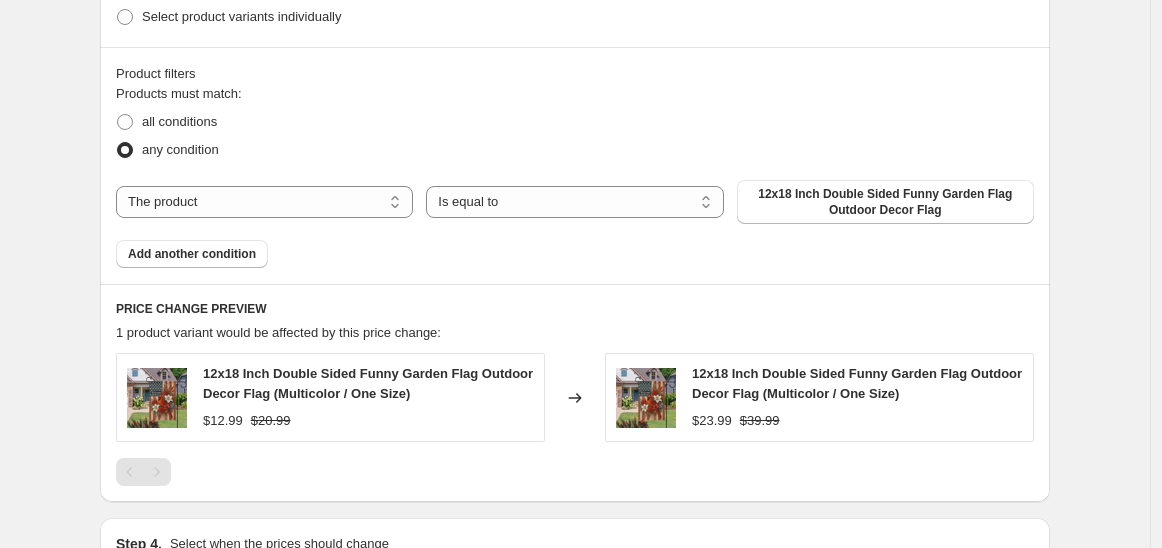 scroll, scrollTop: 968, scrollLeft: 0, axis: vertical 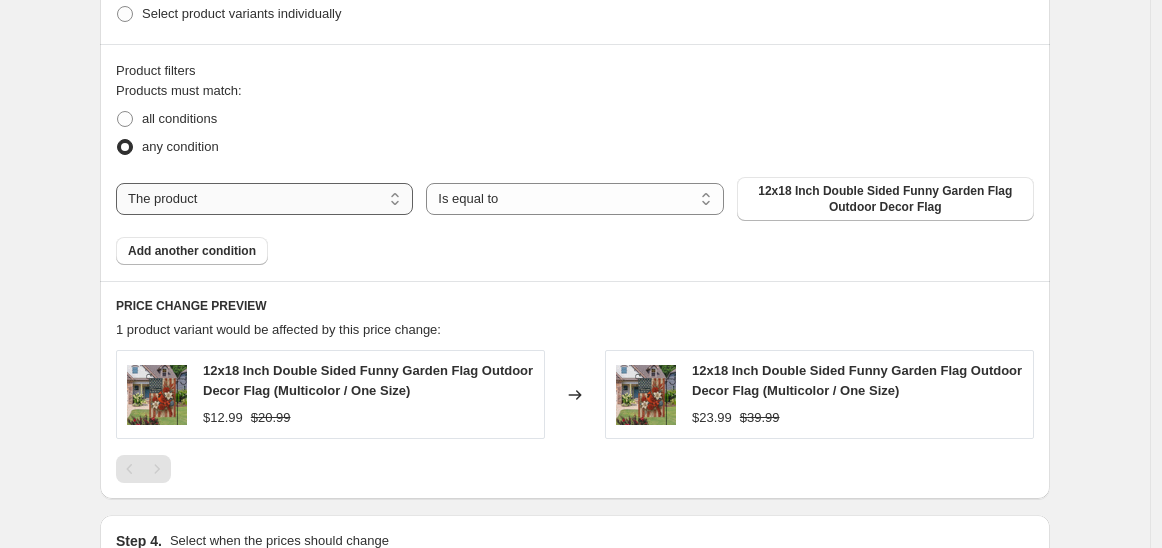 click on "The product The product's collection The product's tag The product's vendor The product's type The product's status The variant's title Inventory quantity" at bounding box center (264, 199) 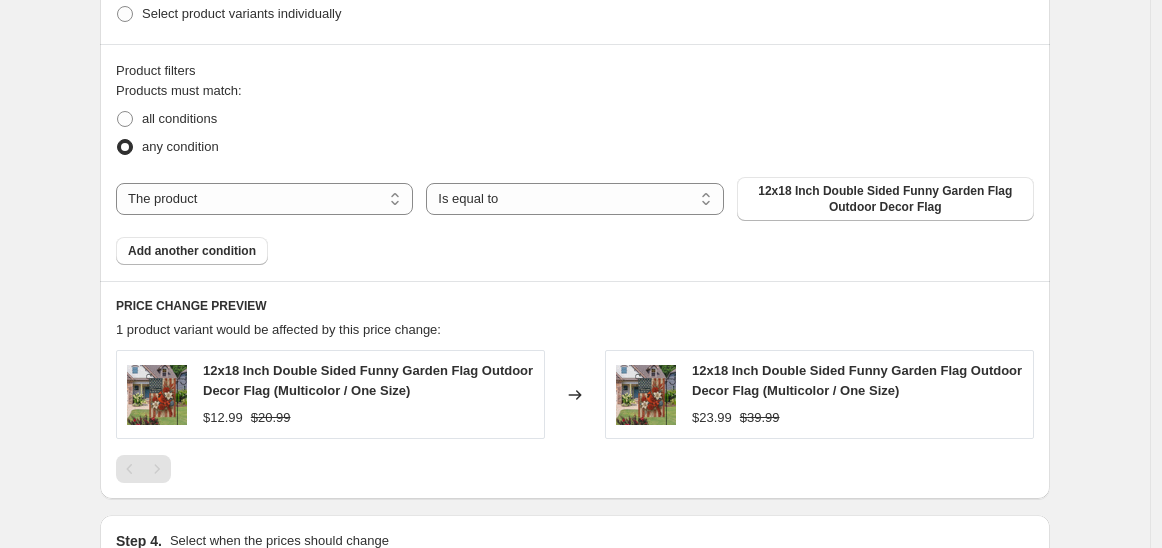 select on "tag" 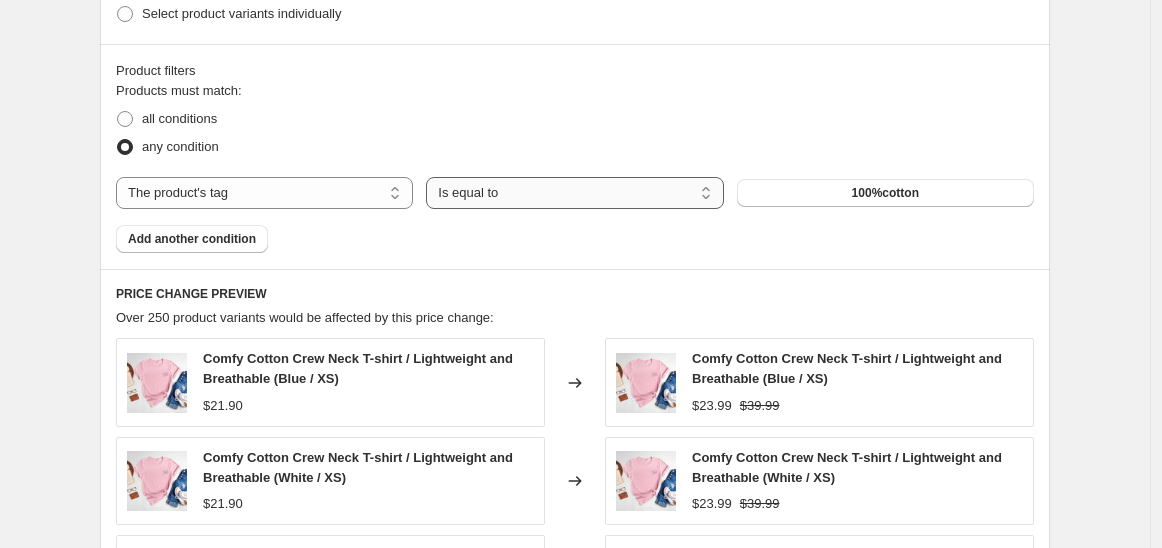click on "Is equal to Is not equal to" at bounding box center [574, 193] 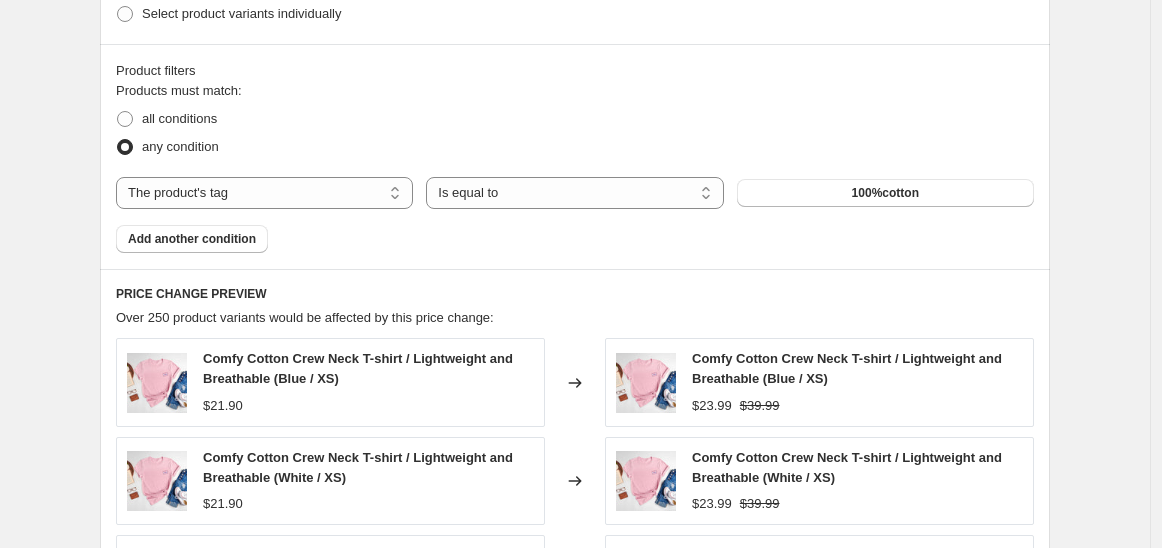 click on "Is equal to Is not equal to" at bounding box center (574, 193) 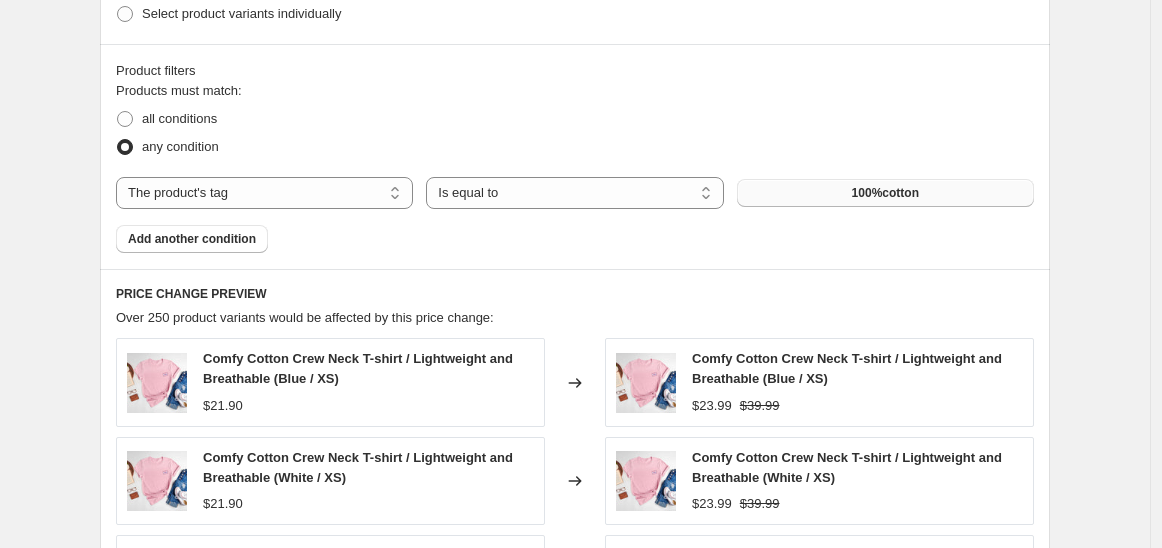 click on "100%cotton" at bounding box center (885, 193) 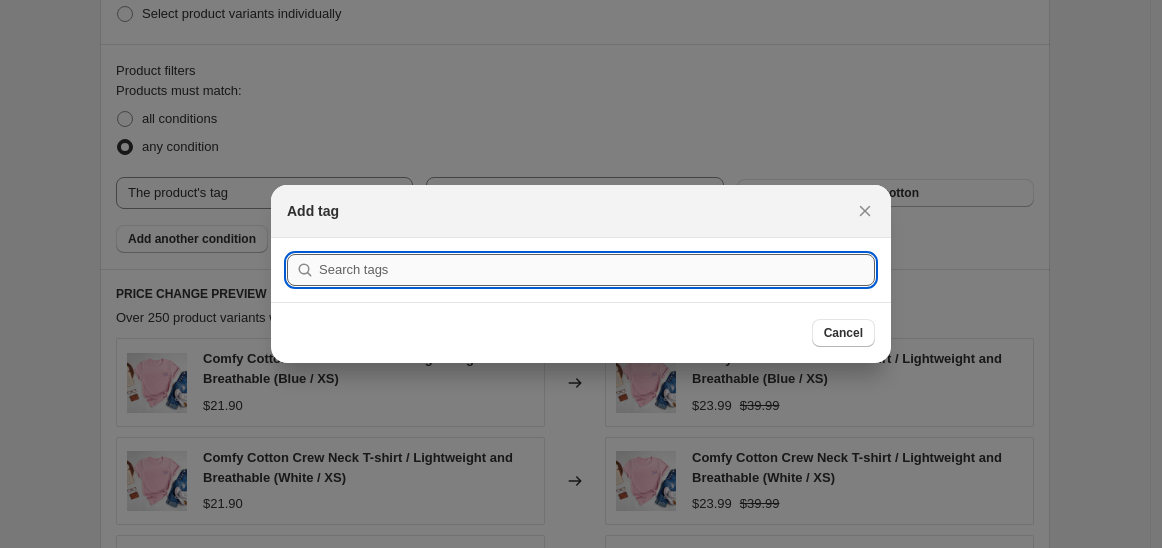 click at bounding box center (597, 270) 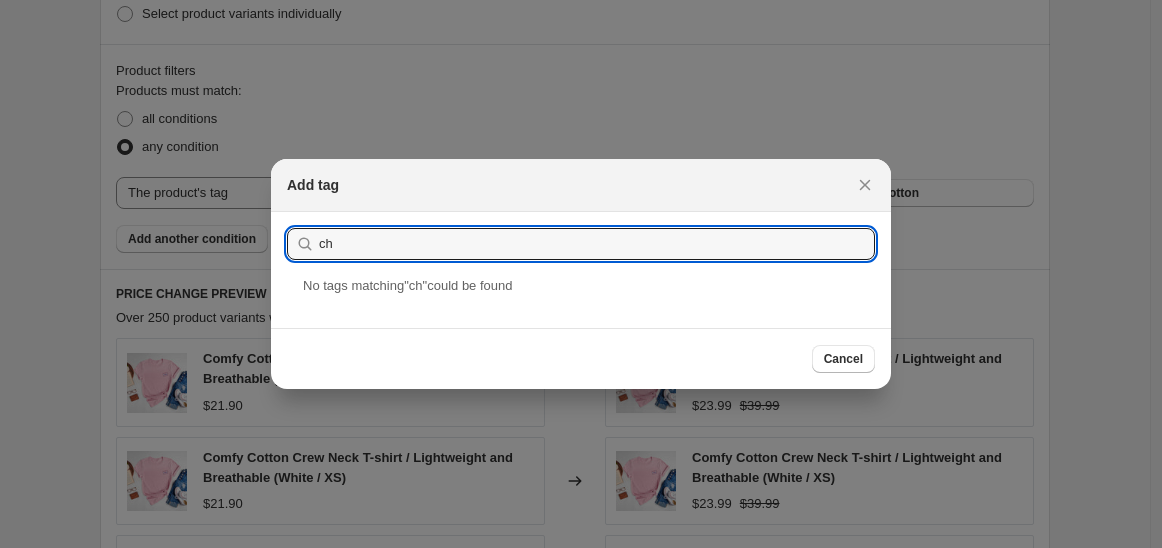 type on "c" 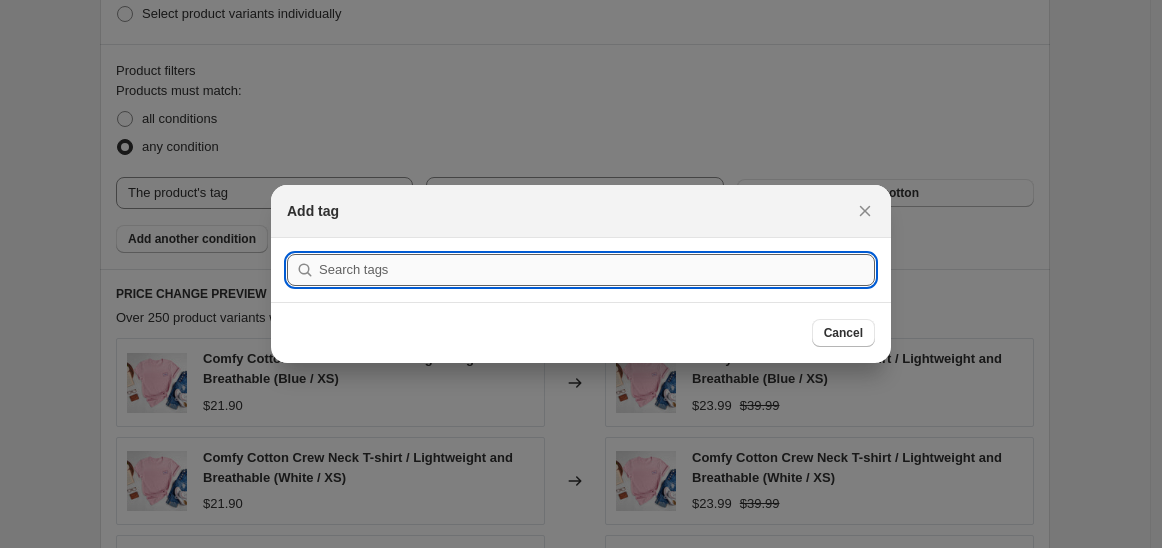 click at bounding box center [597, 270] 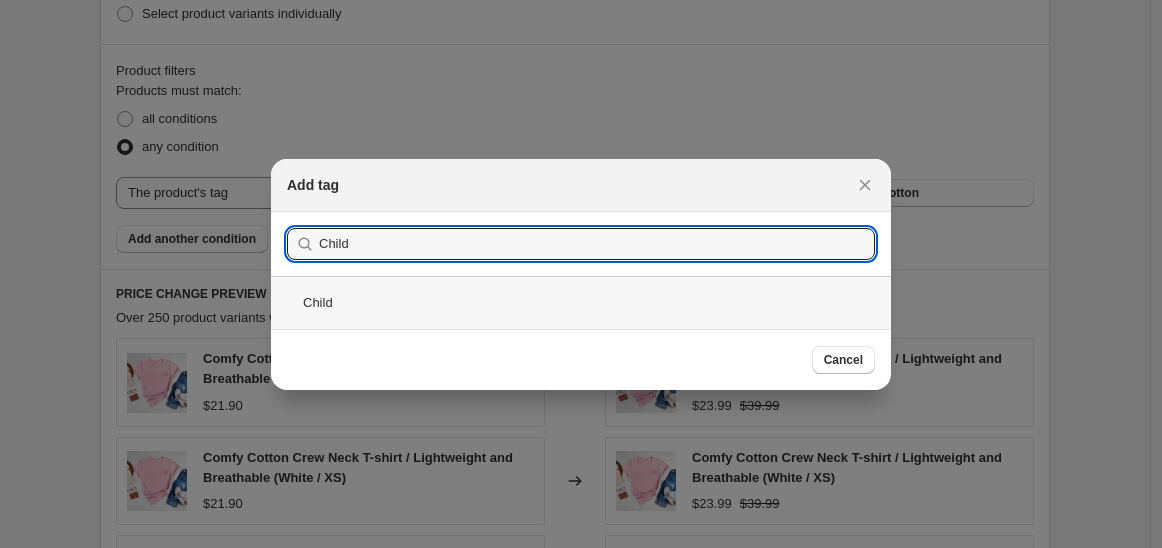 type on "Child" 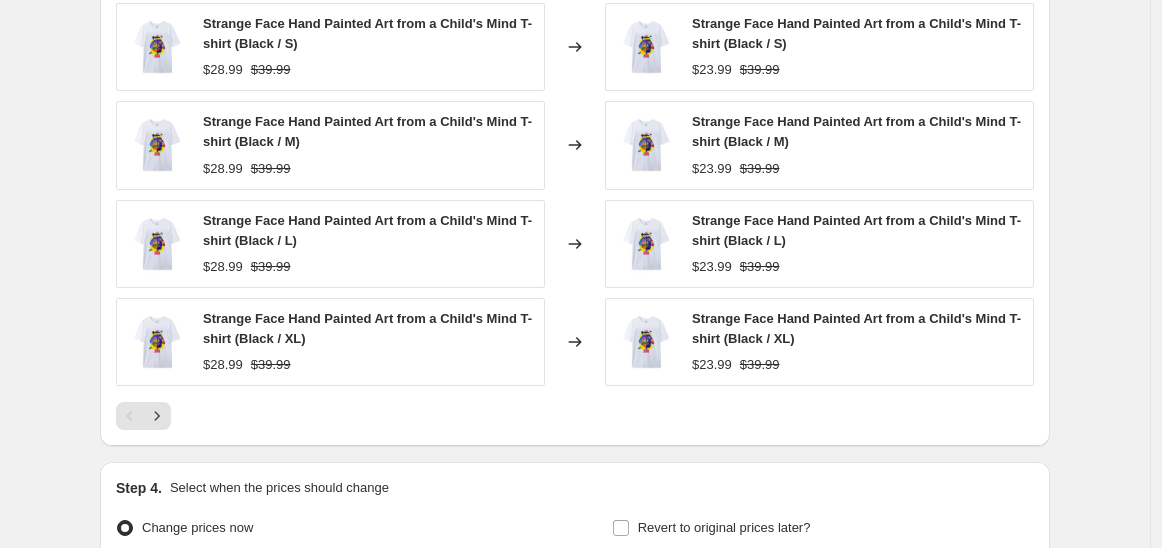 scroll, scrollTop: 1413, scrollLeft: 0, axis: vertical 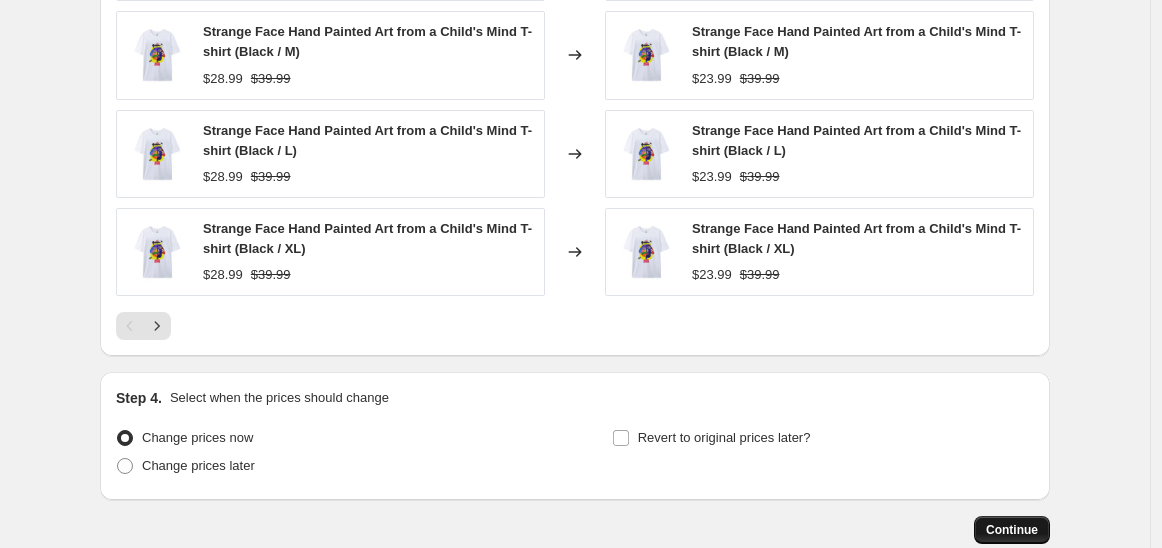 click on "Continue" at bounding box center (1012, 530) 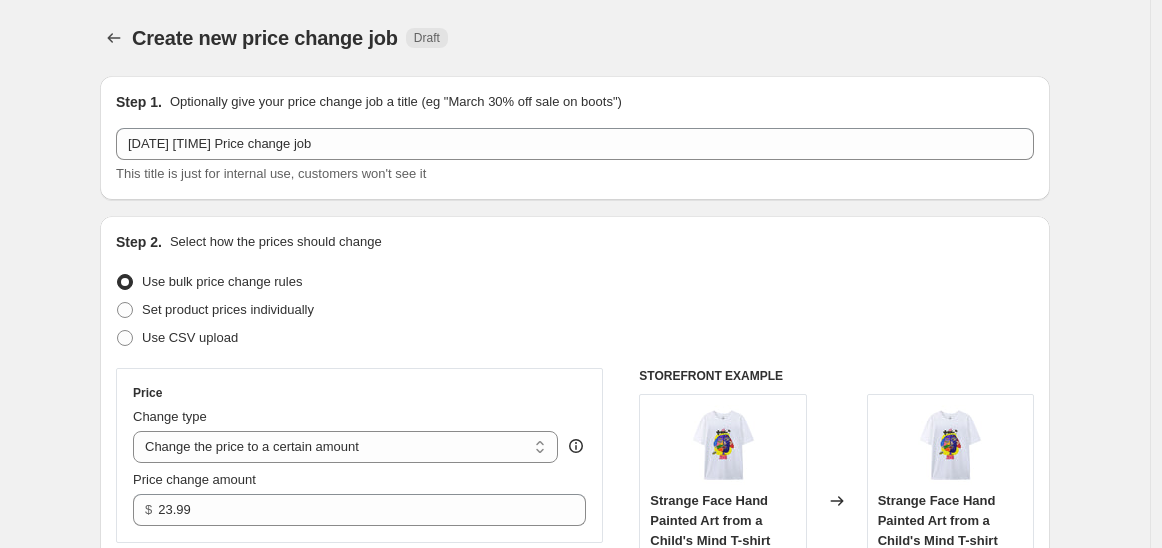 scroll, scrollTop: 1492, scrollLeft: 0, axis: vertical 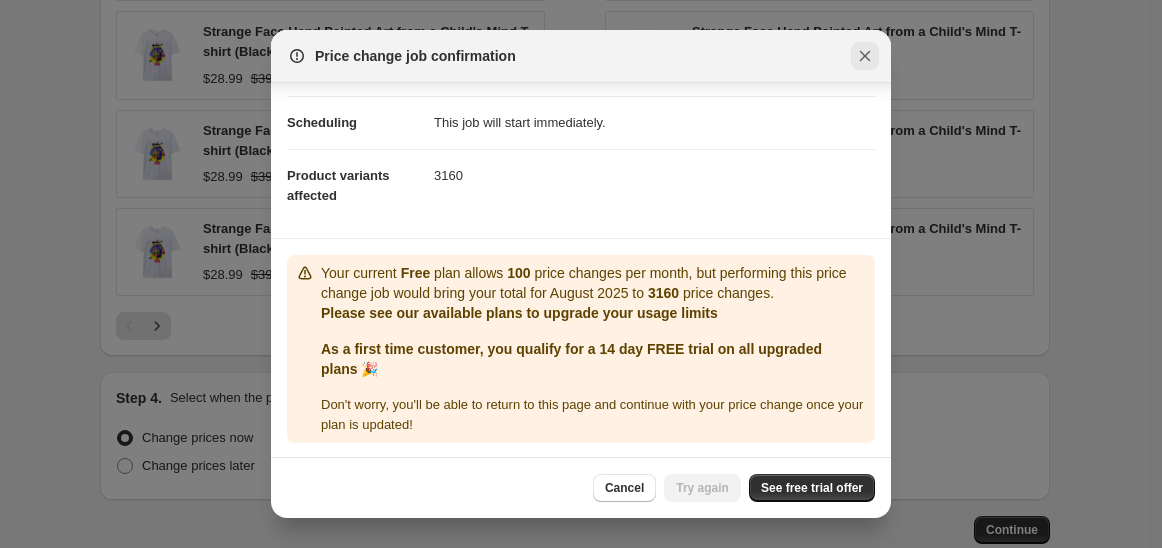 click 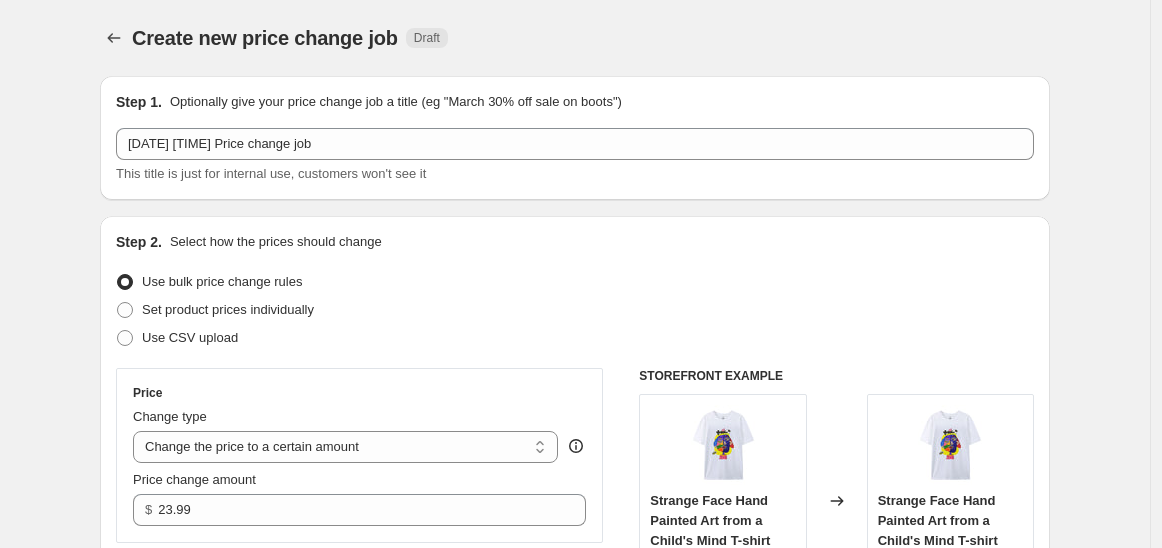 scroll, scrollTop: 1492, scrollLeft: 0, axis: vertical 